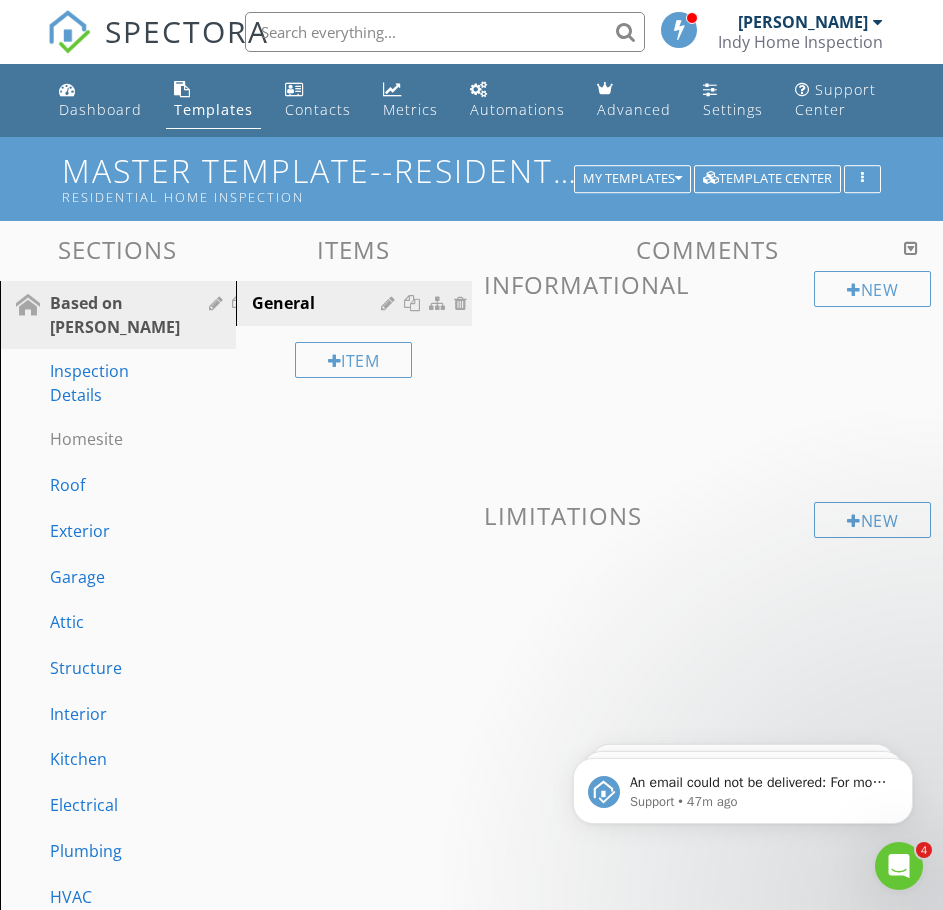 scroll, scrollTop: 0, scrollLeft: 0, axis: both 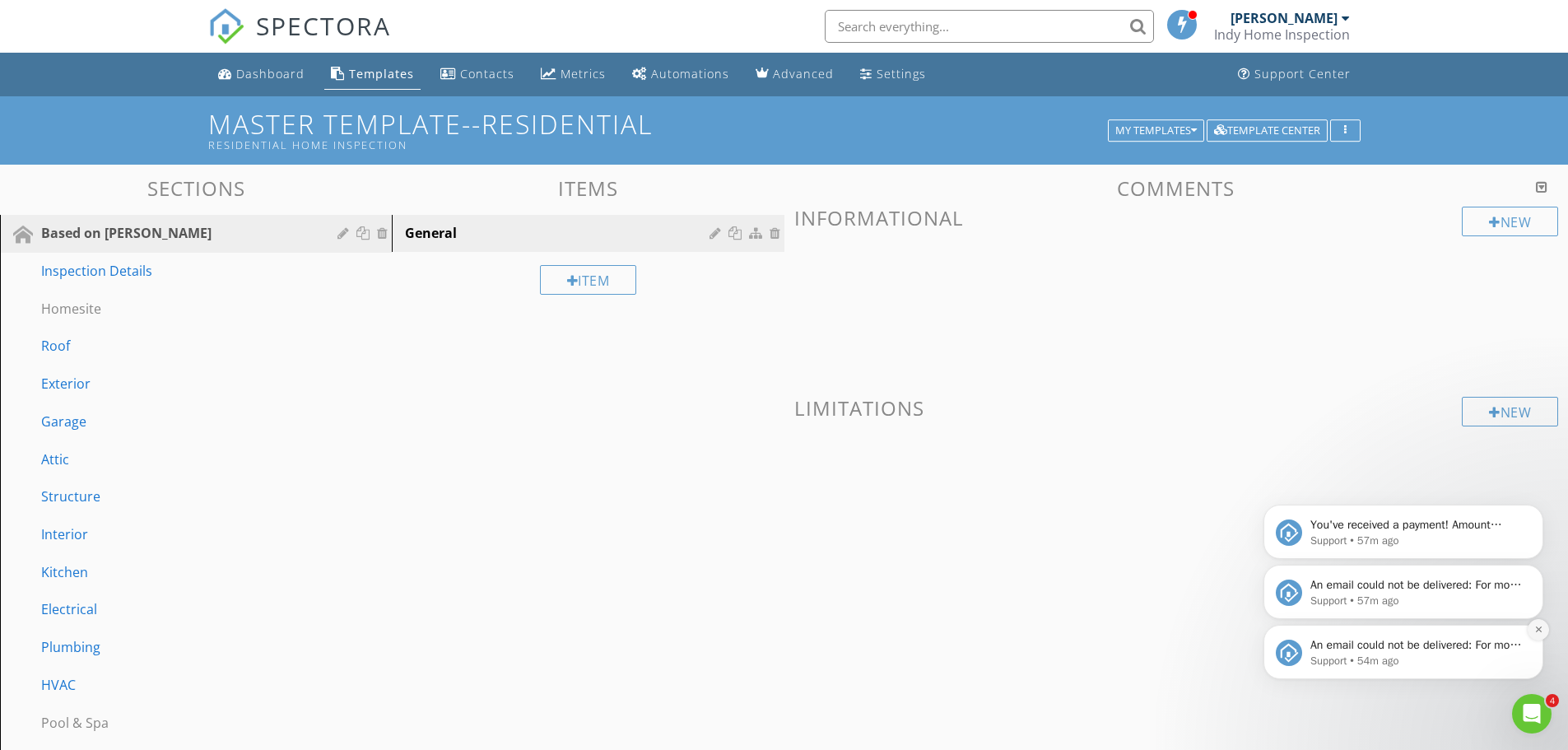 click 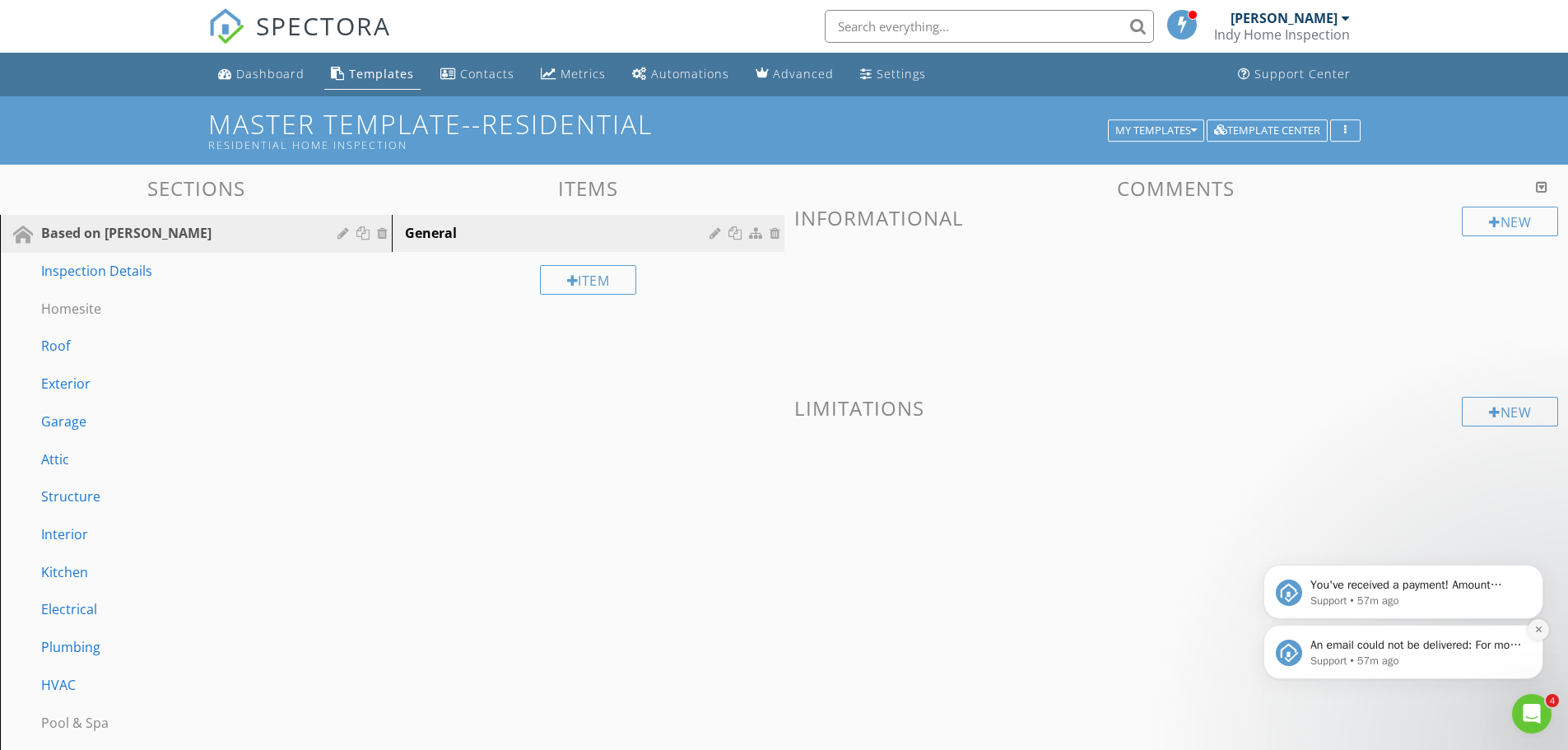 click 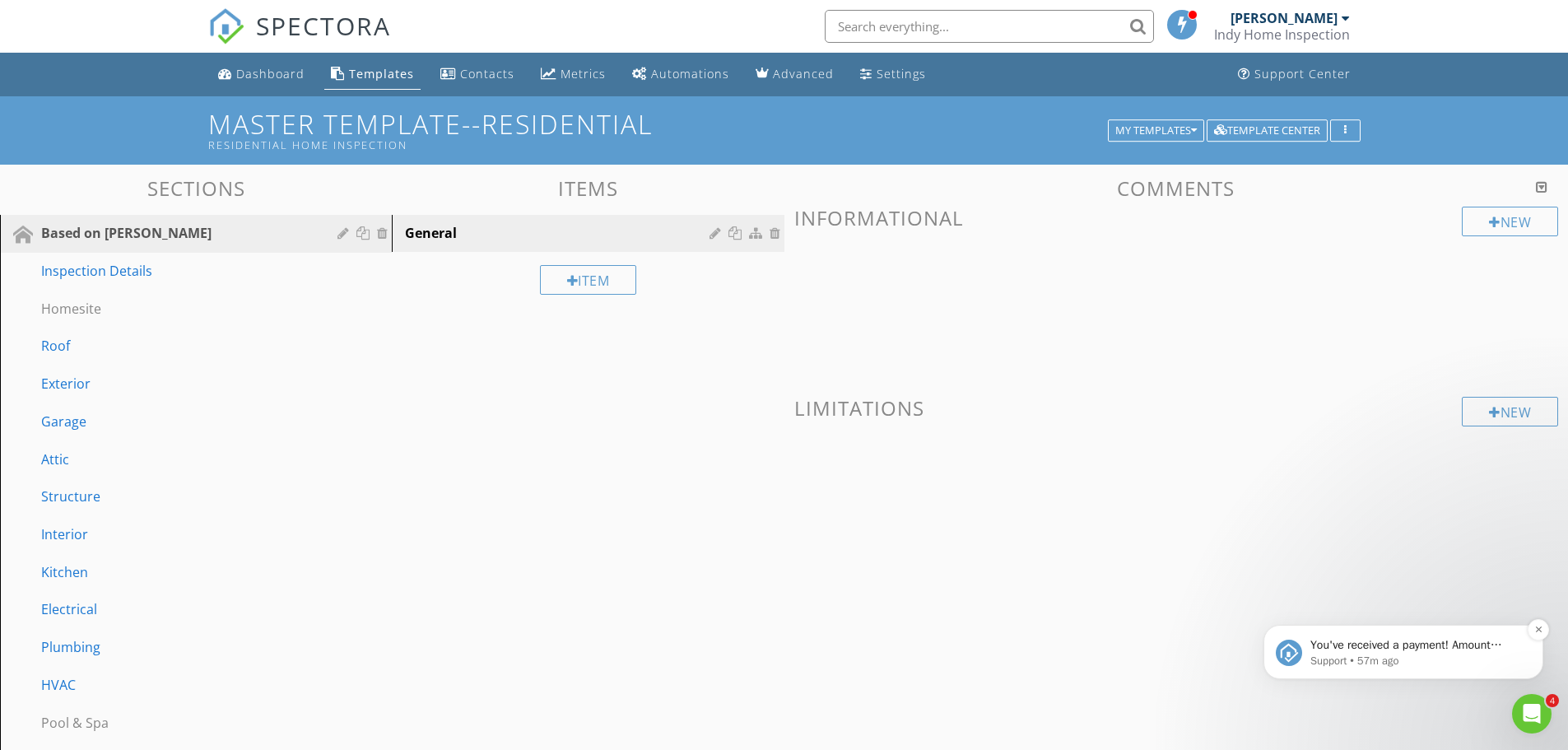 click on "You've received a payment!  Amount  $400.00  Fee  $0.00  Net  $400.00  Transaction #    Inspection  12399 S Apopka Vineland Rd , Orlando, FL 32836" at bounding box center (1417, 645) 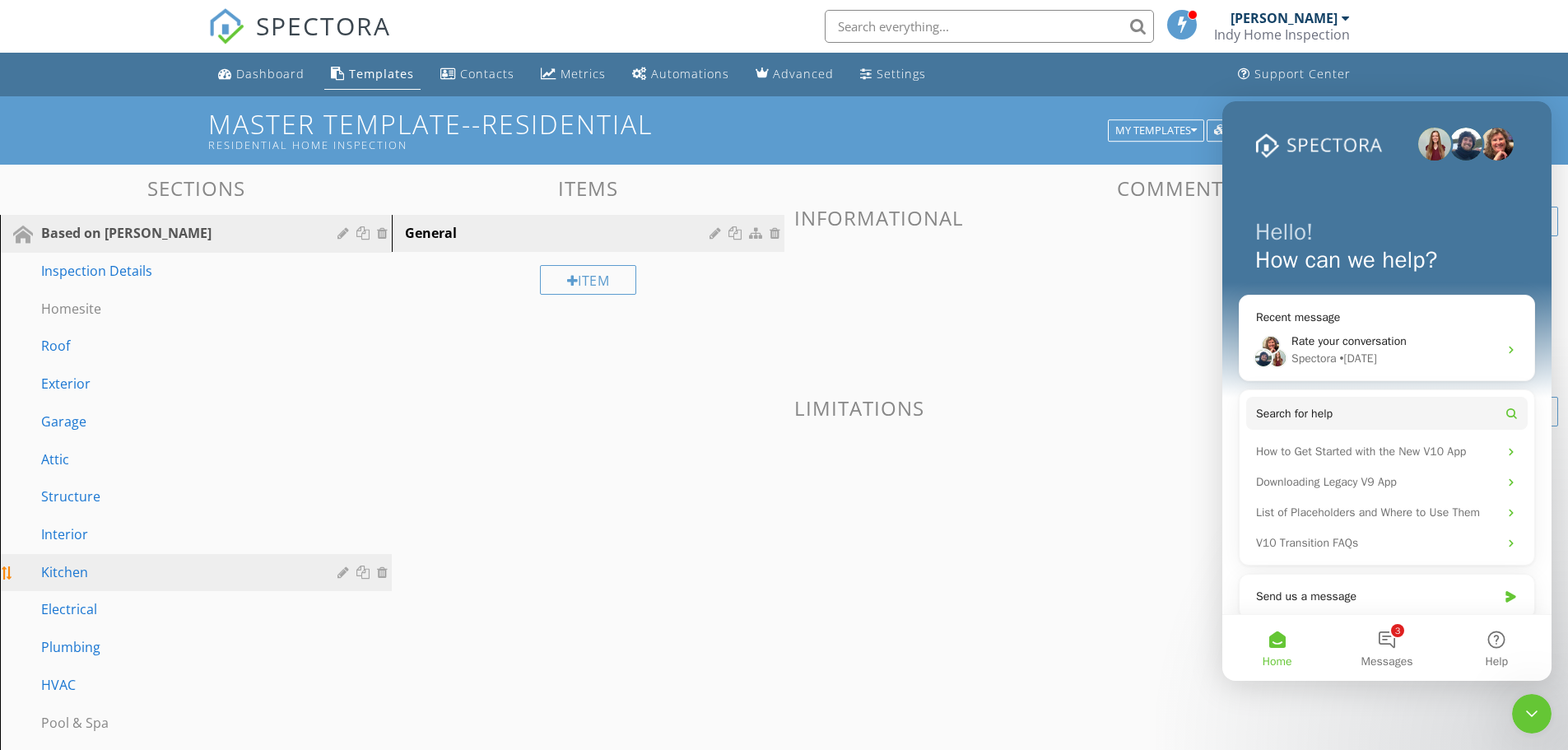 scroll, scrollTop: 0, scrollLeft: 0, axis: both 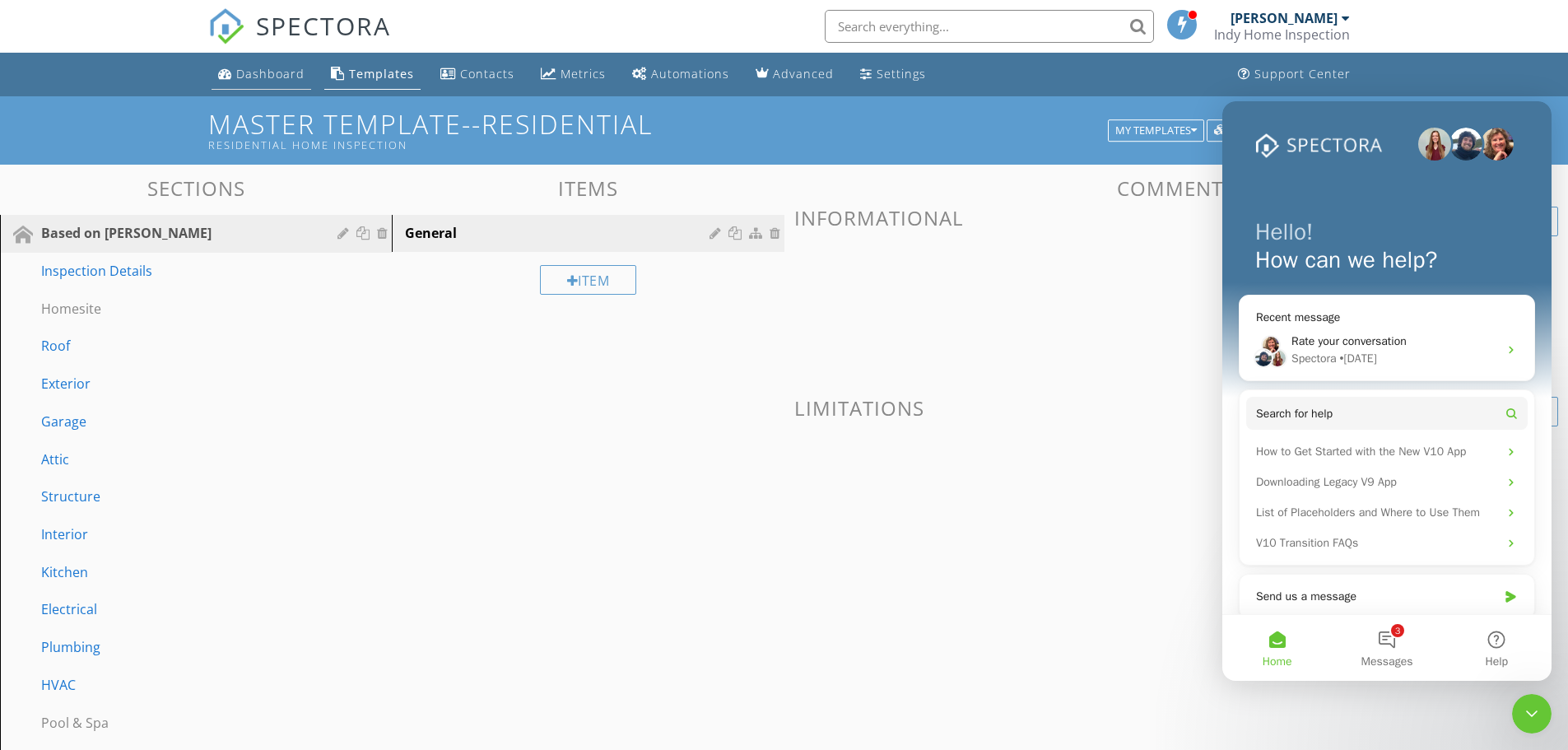 click on "Dashboard" at bounding box center (270, 73) 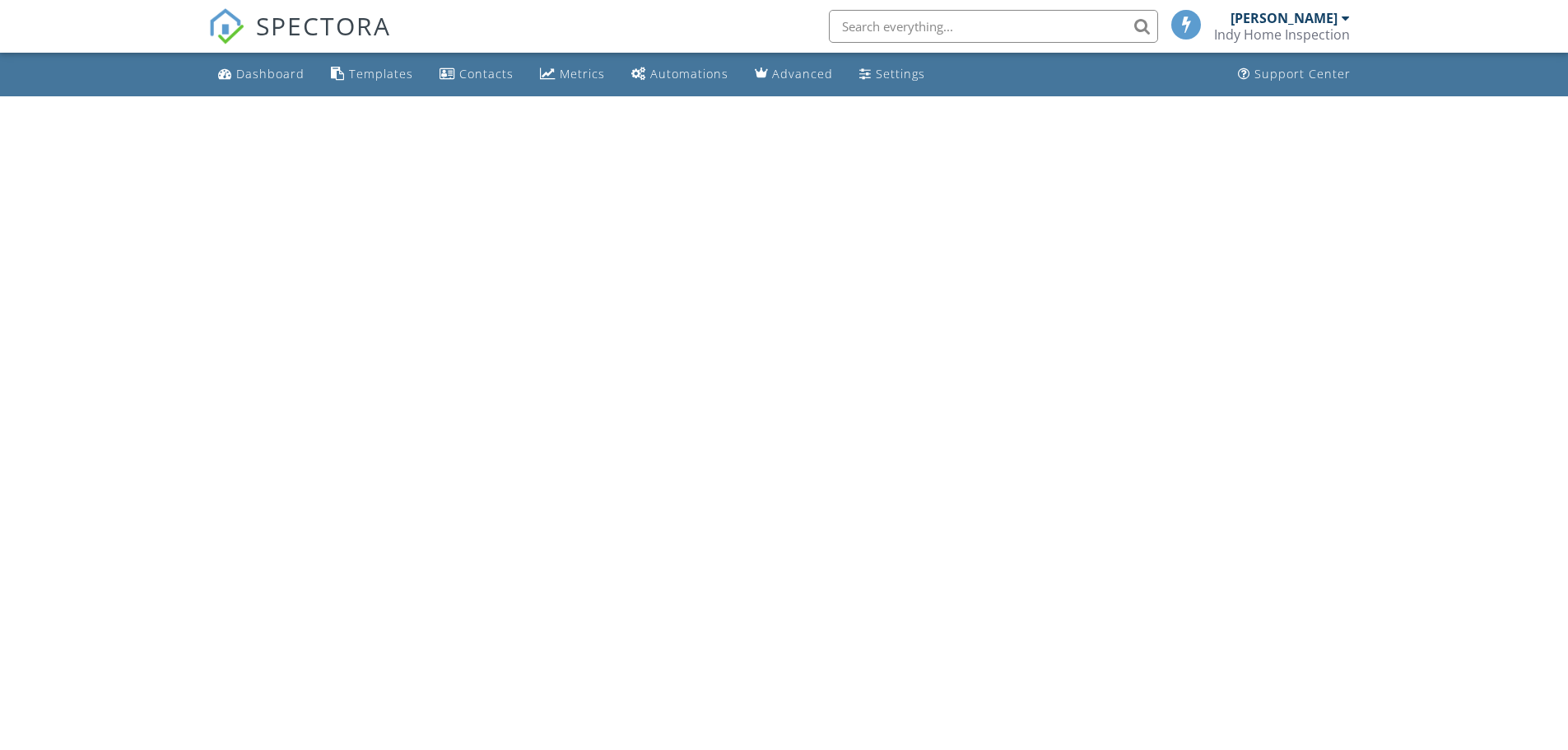 scroll, scrollTop: 0, scrollLeft: 0, axis: both 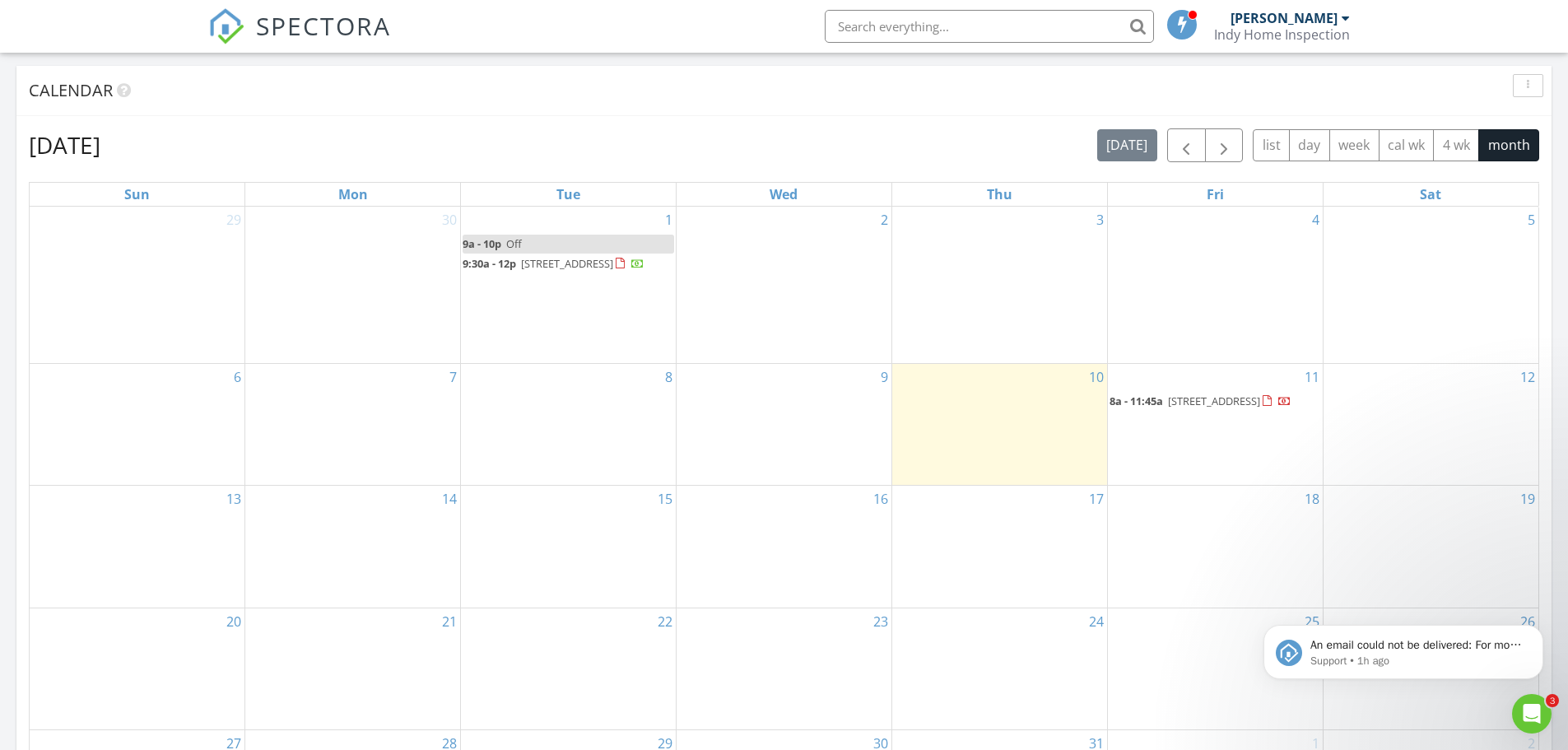 click on "12399 S Apopka Vineland Rd , Orlando 32836" at bounding box center (1214, 401) 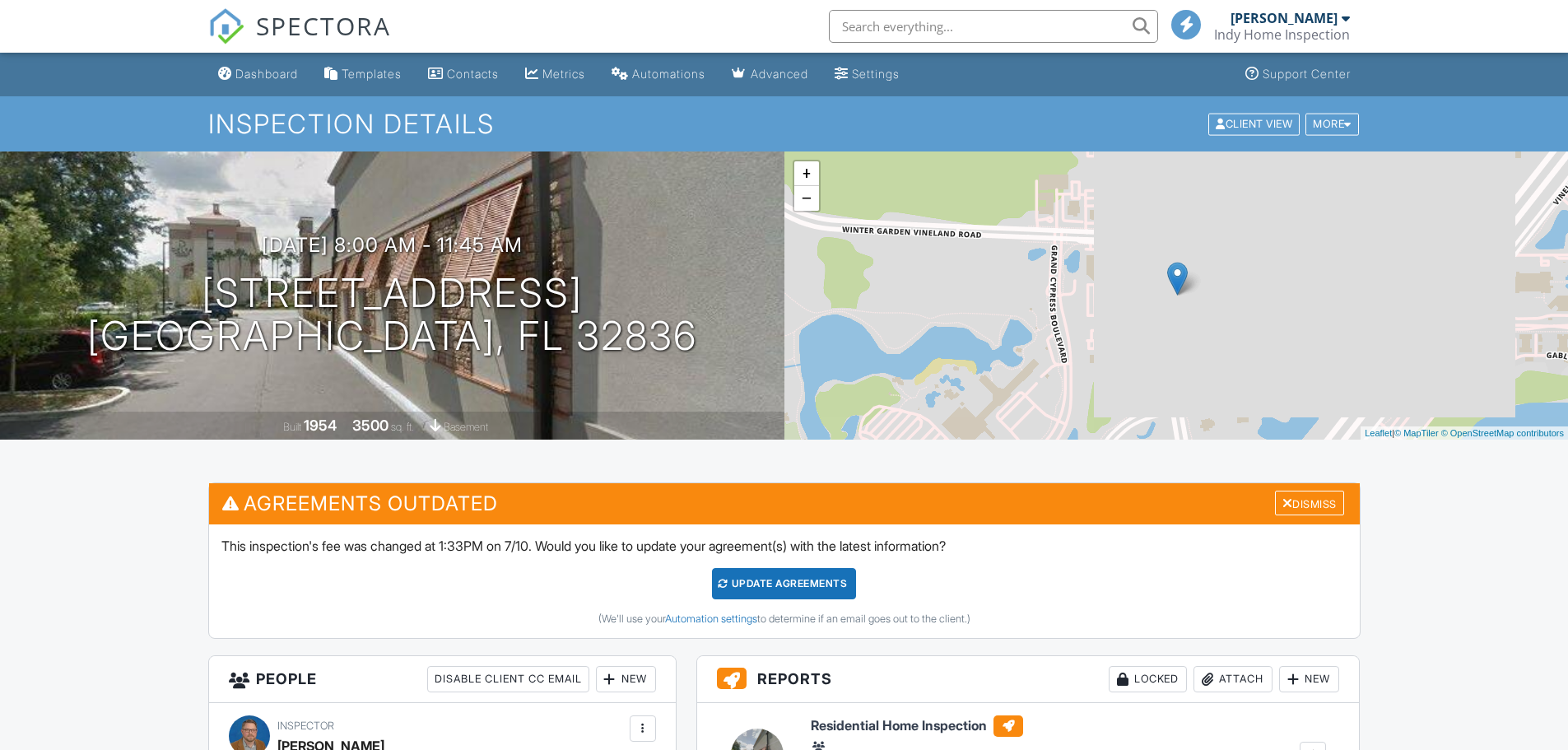 scroll, scrollTop: 576, scrollLeft: 0, axis: vertical 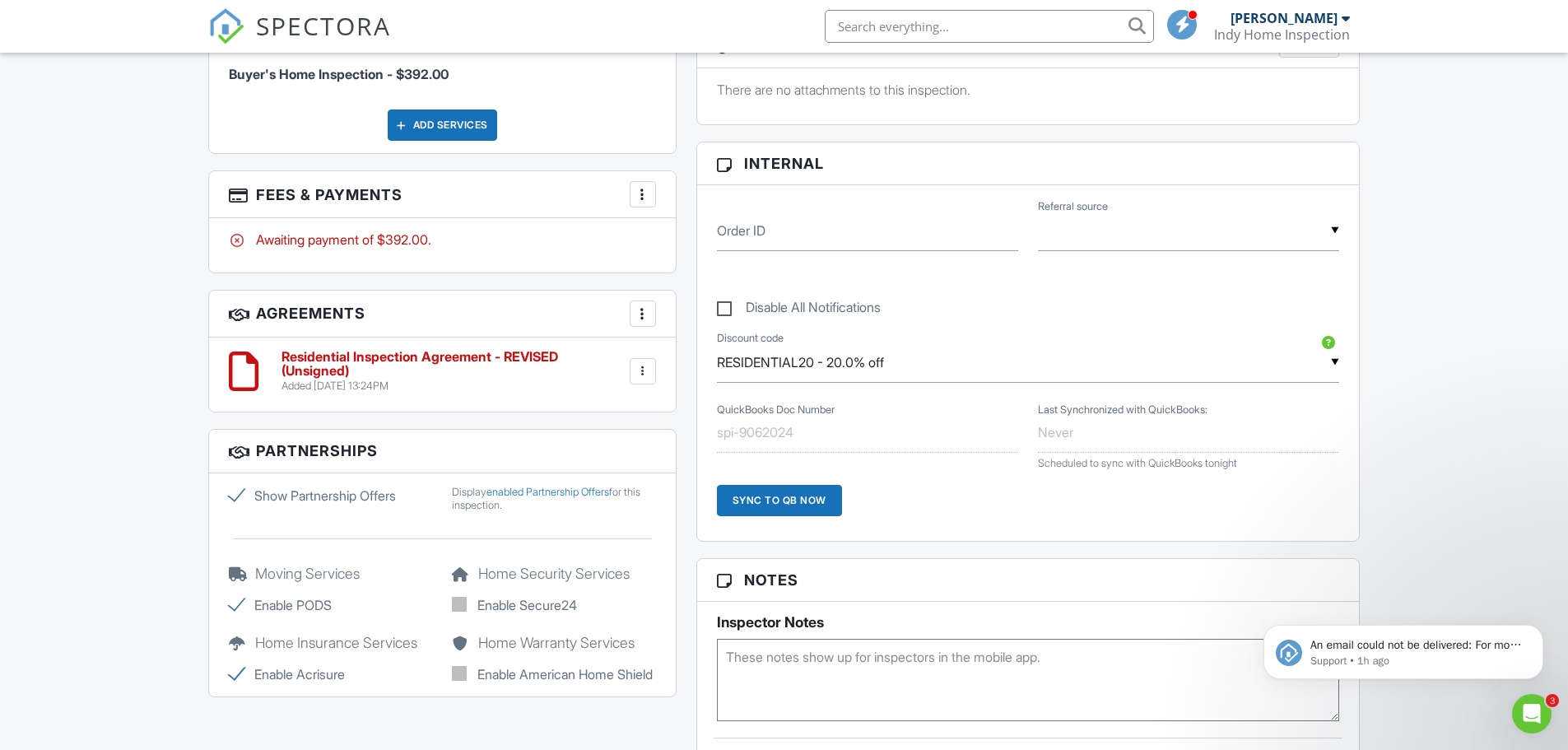 click on "More" at bounding box center (643, 194) 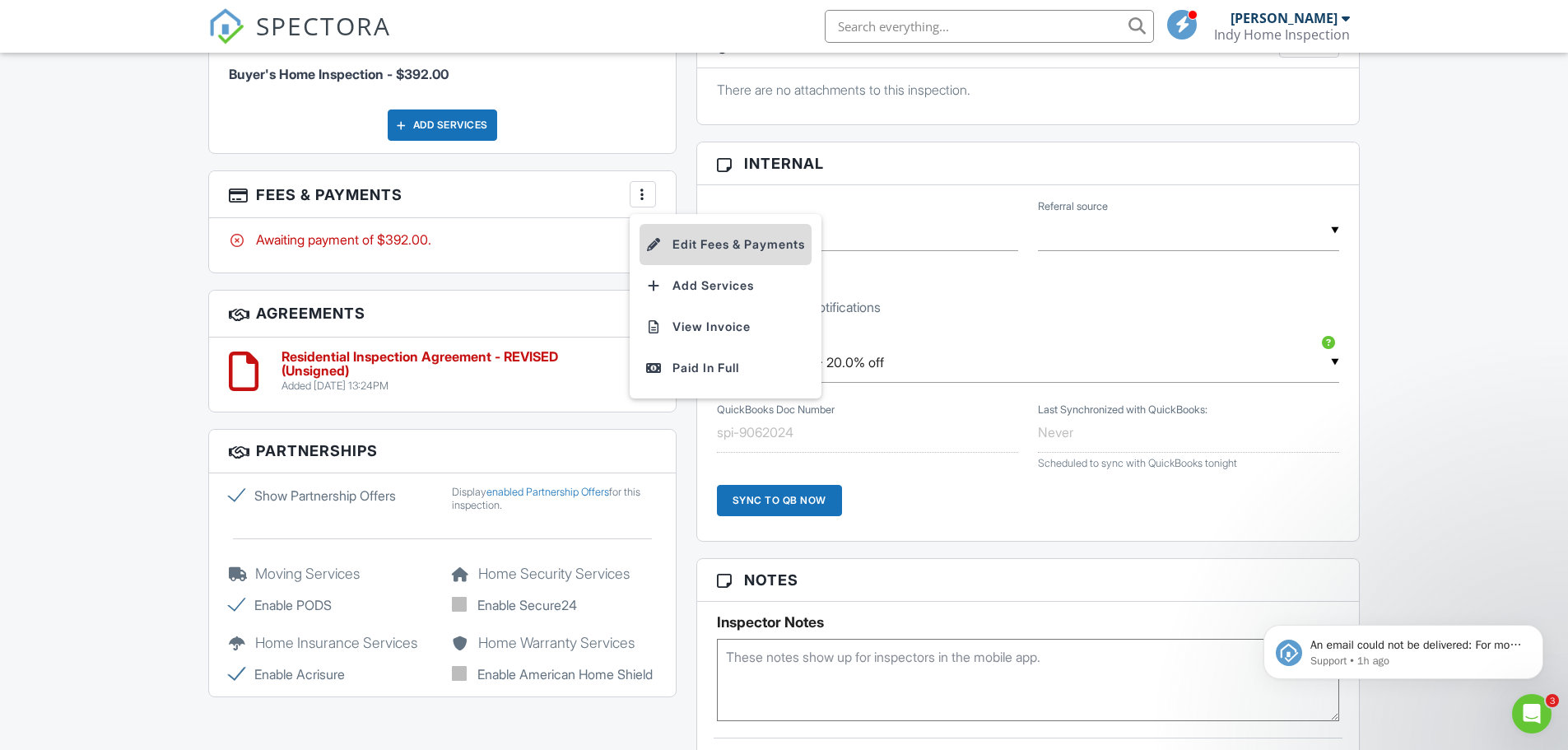 click on "Edit Fees & Payments" at bounding box center [725, 245] 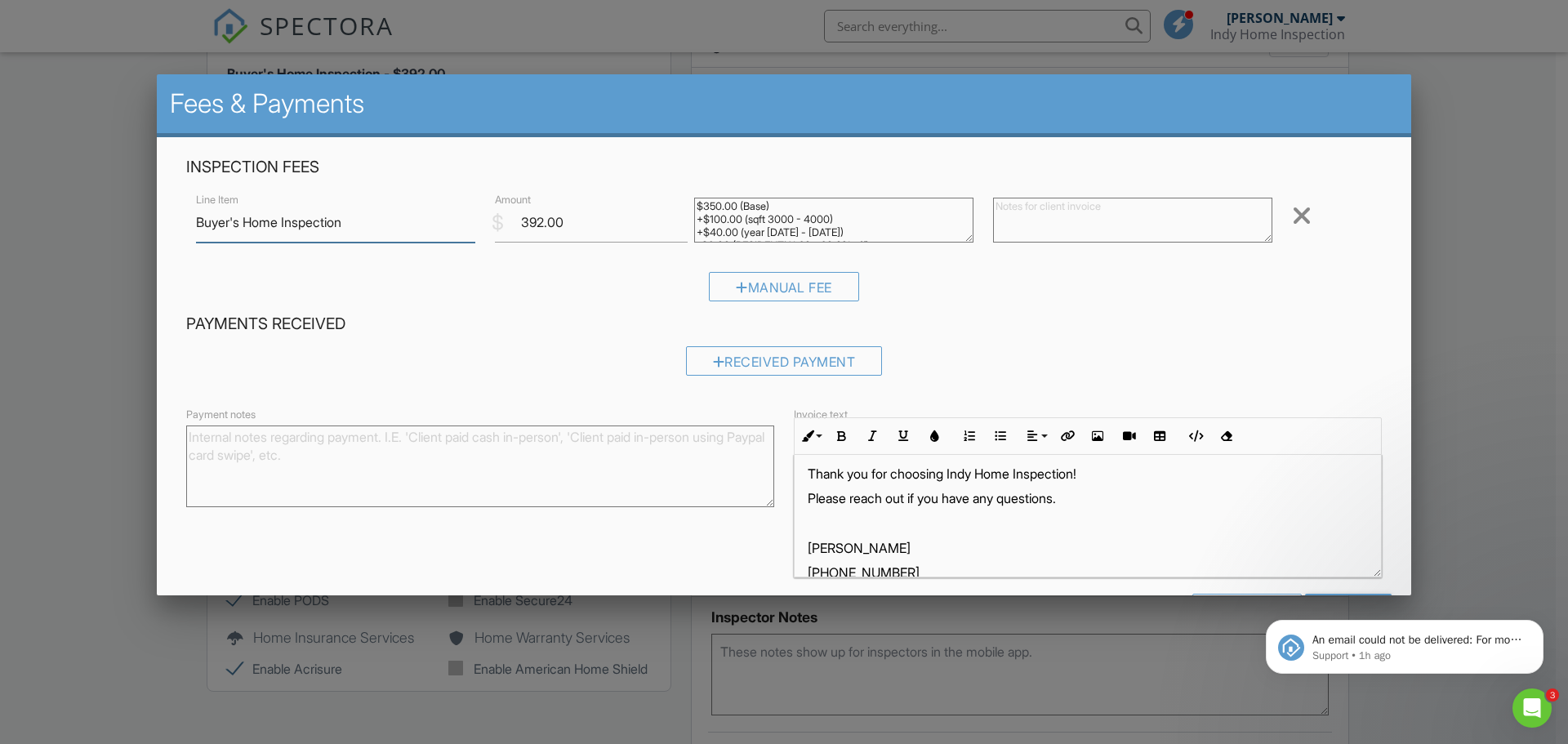 scroll, scrollTop: 127, scrollLeft: 0, axis: vertical 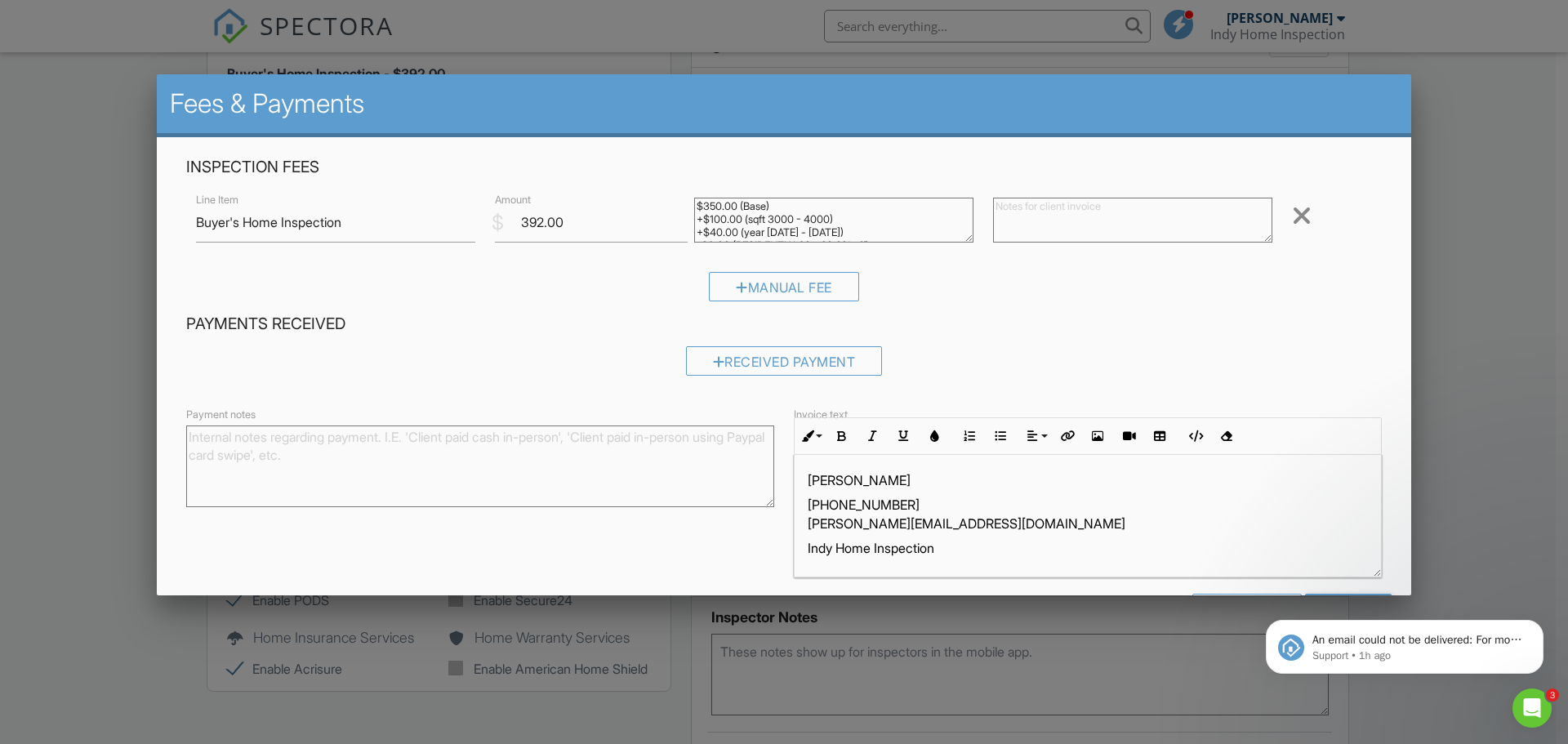 click at bounding box center [1302, 216] 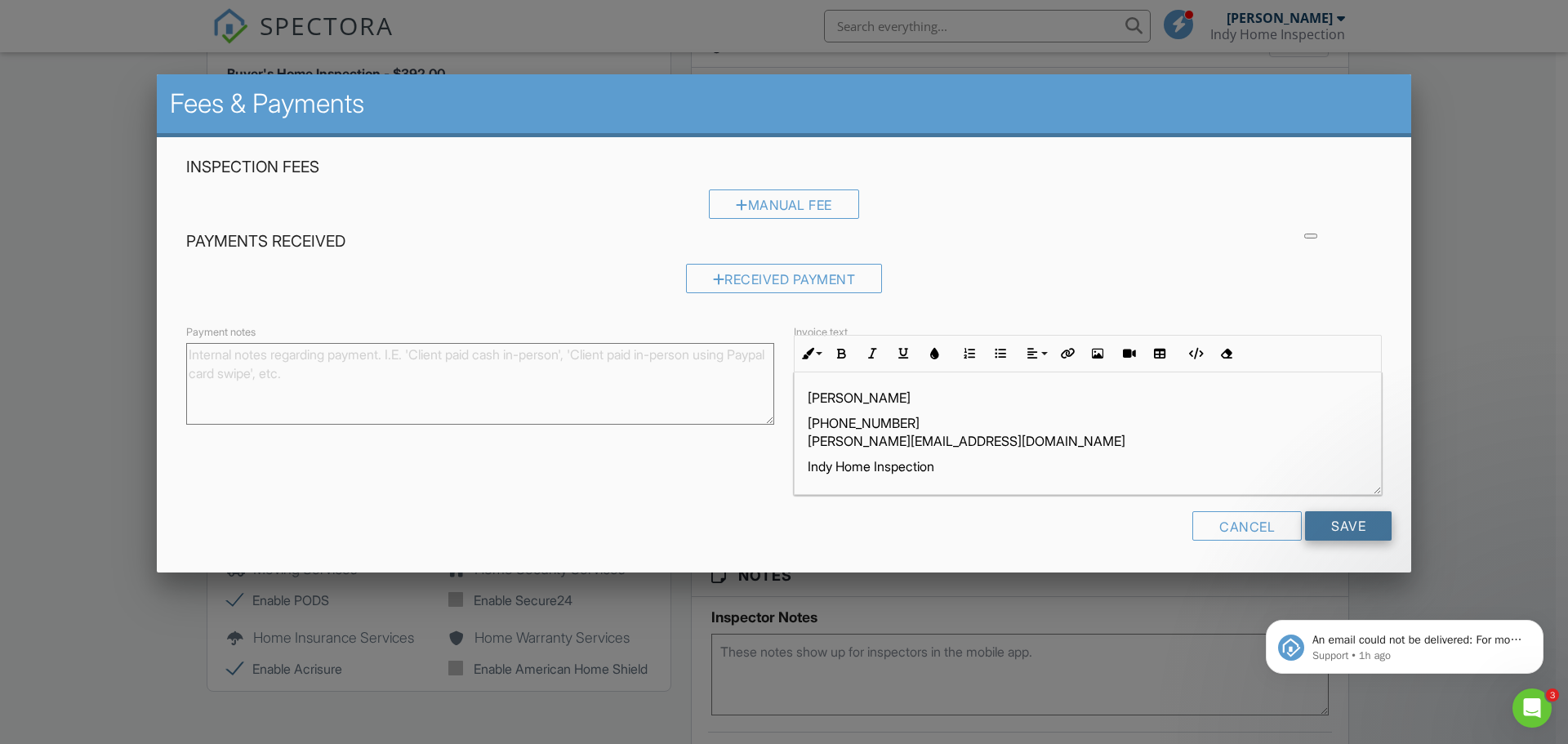 click on "Save" at bounding box center [1348, 526] 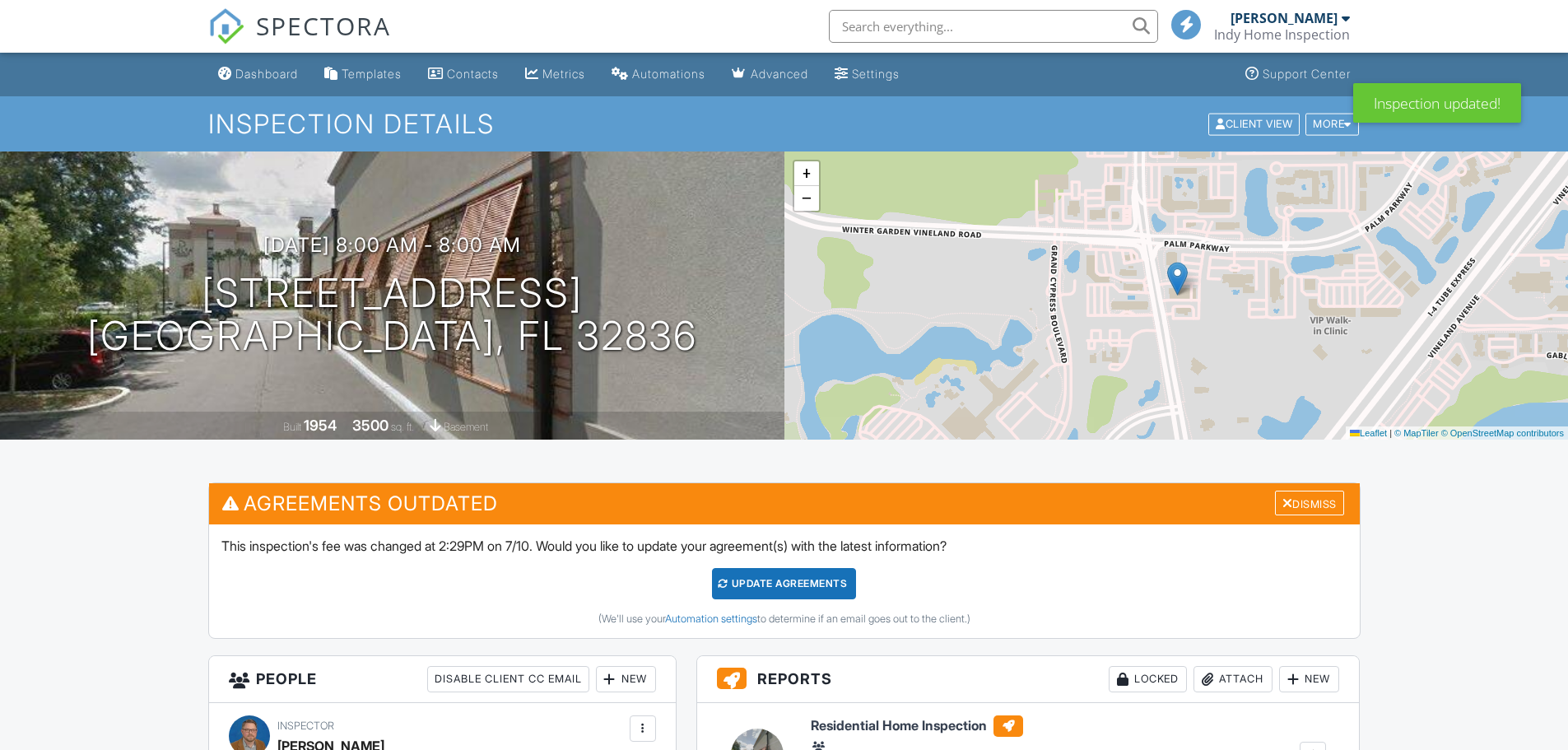 scroll, scrollTop: 491, scrollLeft: 0, axis: vertical 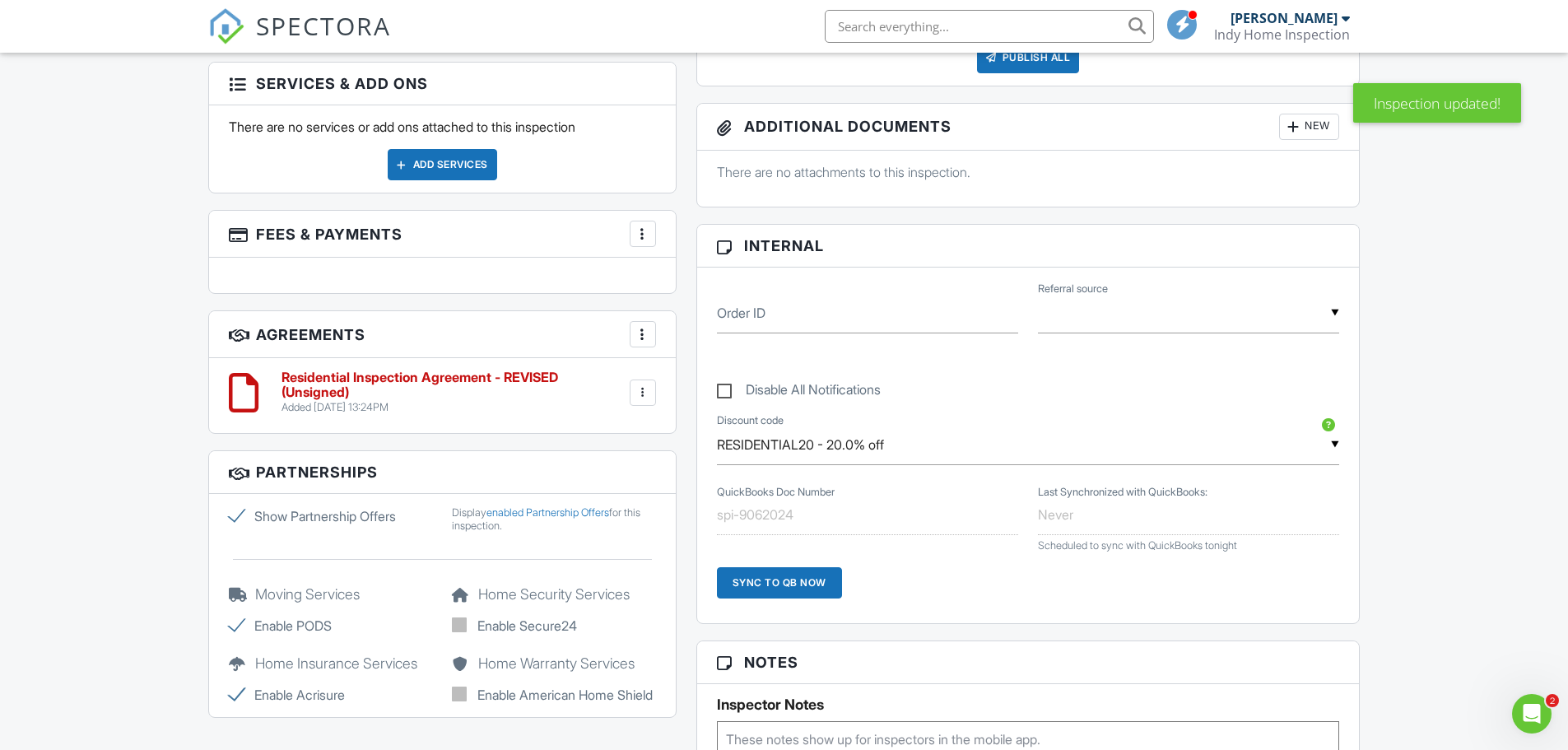 click 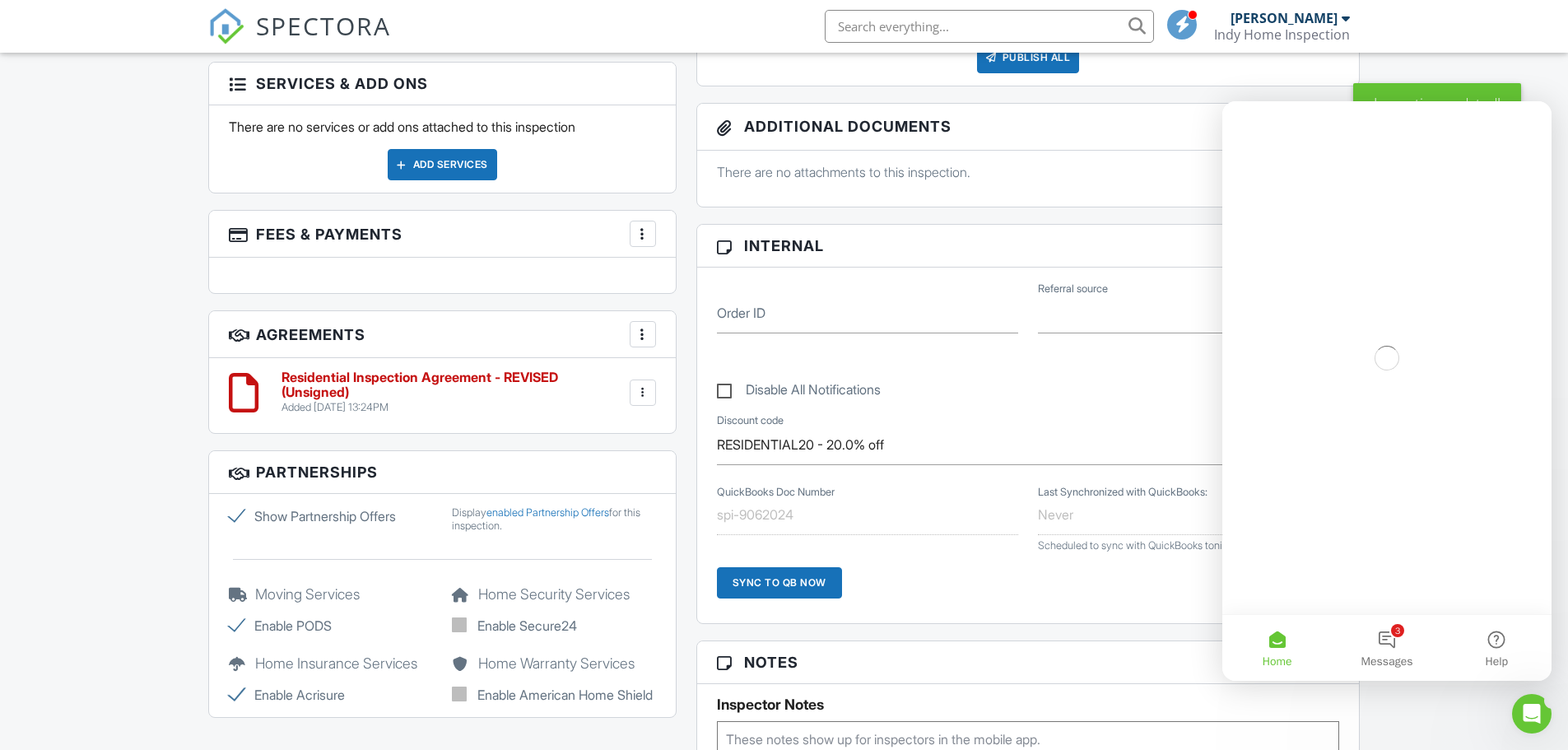 scroll, scrollTop: 0, scrollLeft: 0, axis: both 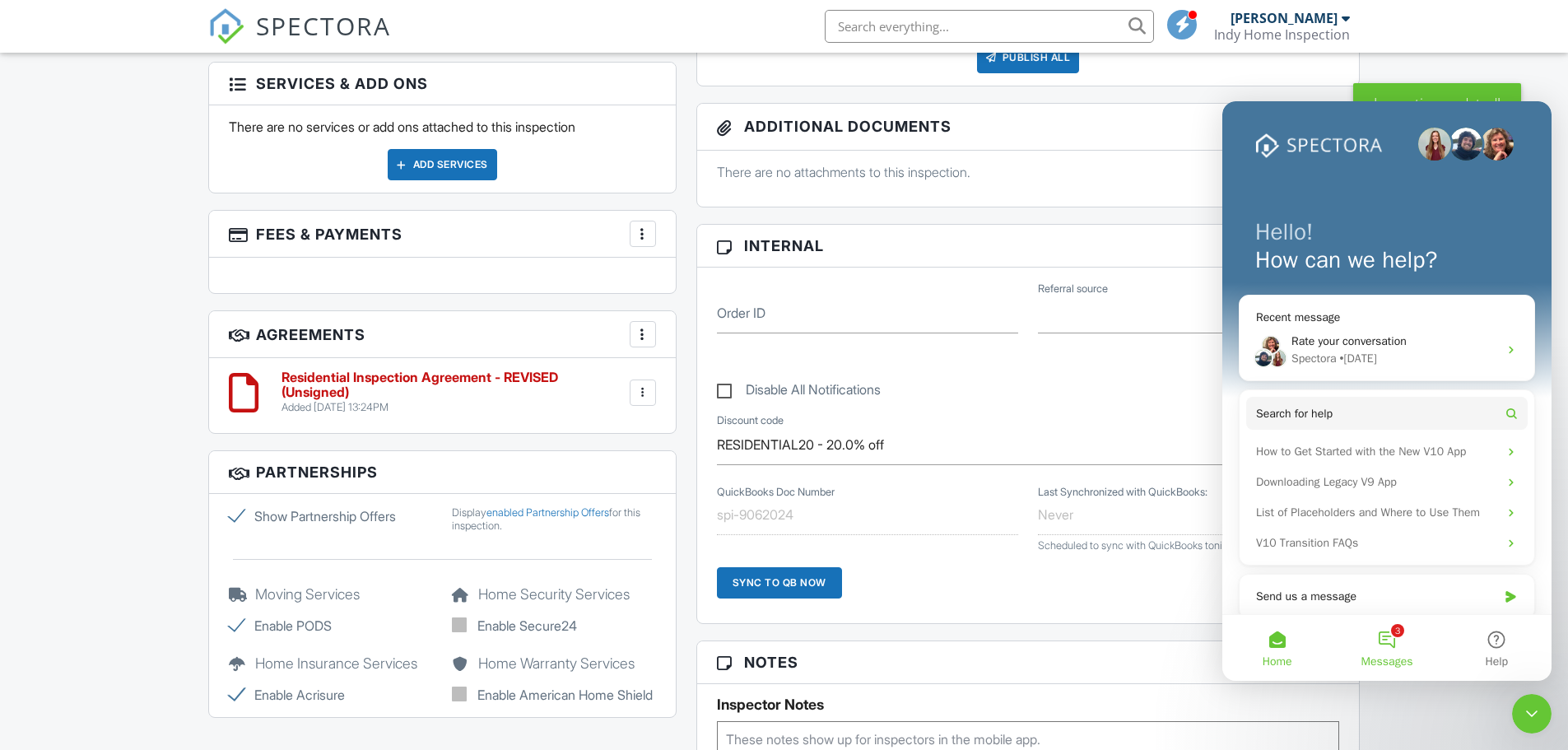 click on "3 Messages" at bounding box center [1386, 648] 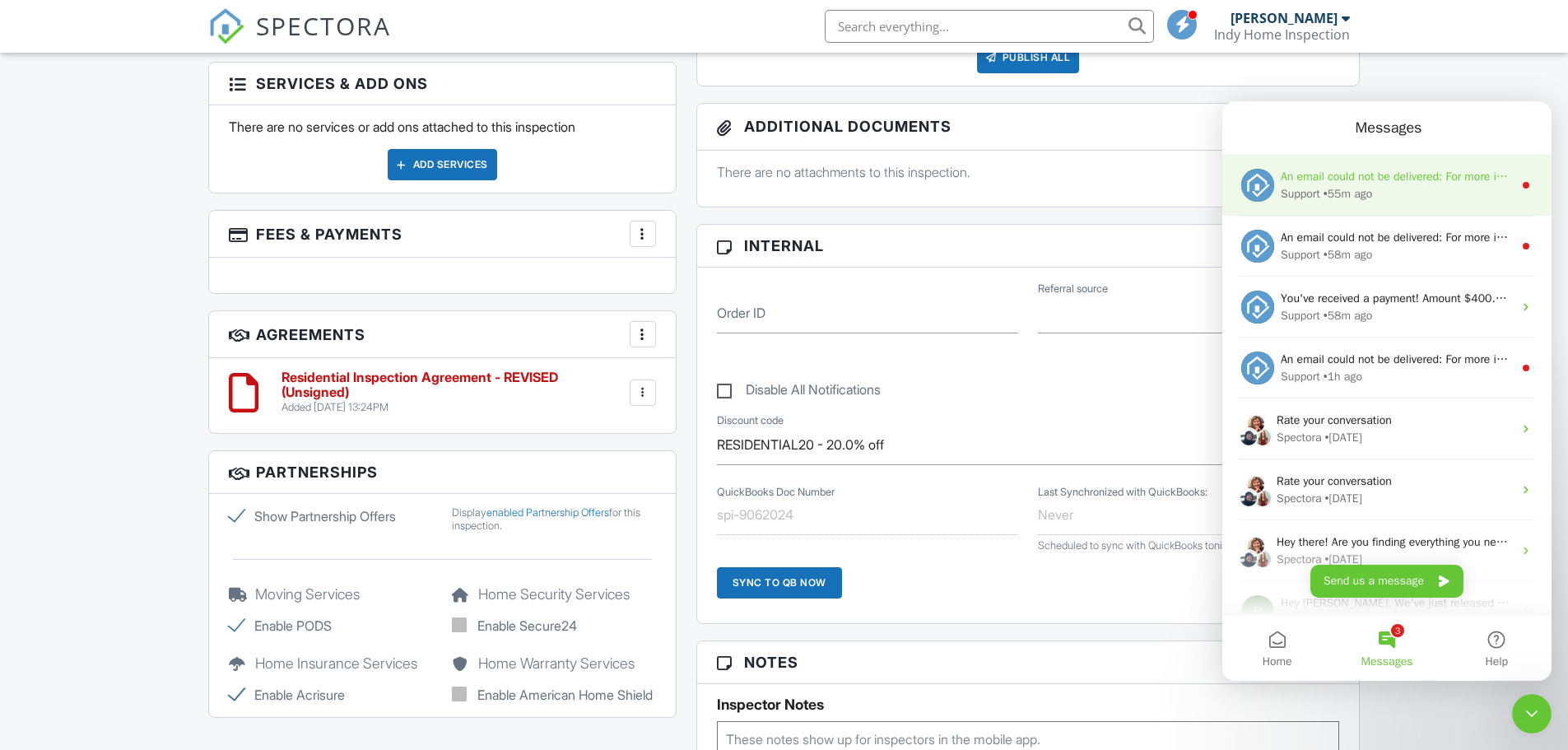 click on "An email could not be delivered:  For more information, view Why emails don't get delivered (Support Article)" at bounding box center (1551, 176) 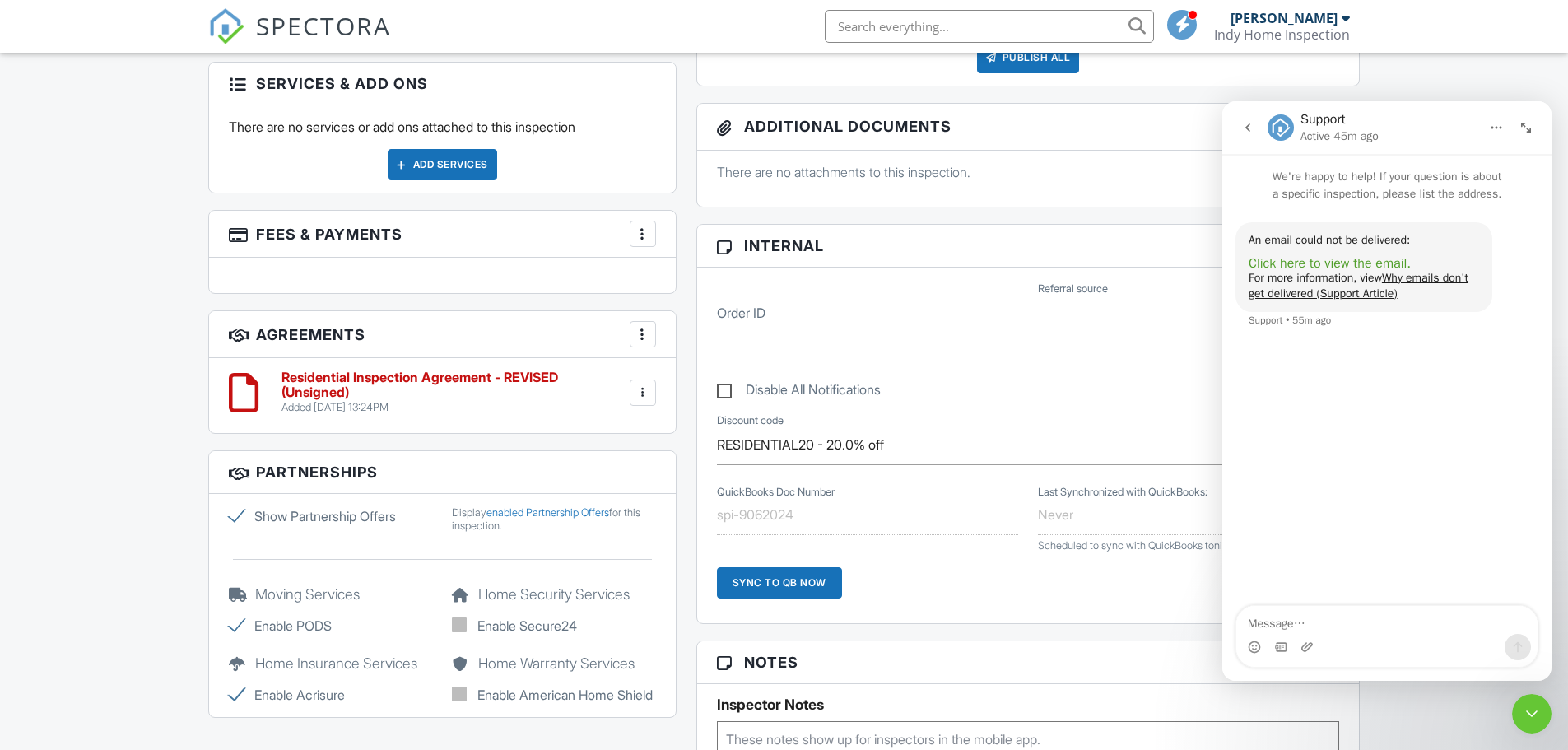 click on "Click here to view the email." at bounding box center (1329, 263) 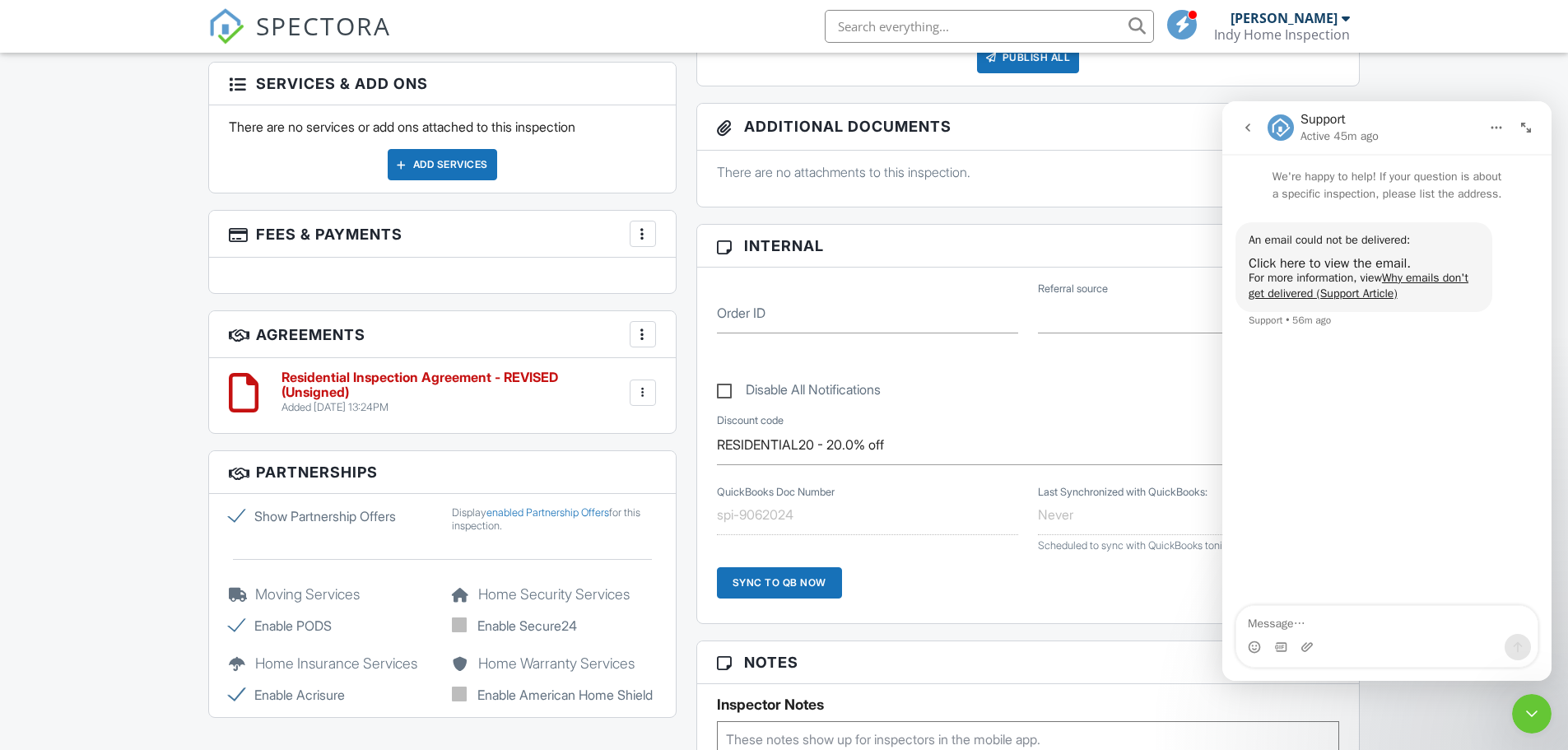 click on "Dashboard
Templates
Contacts
Metrics
Automations
Advanced
Settings
Support Center
Inspection Details
Client View
More
Property Details
Reschedule
Reorder / Copy
Share
Cancel
Delete
Print Order
Convert to V9
Disable Pass on CC Fees
View Change Log
07/11/2025  8:00 am
- 8:00 am
12399 S Apopka Vineland Rd
Orlando, FL 32836
Built
1954
3500
sq. ft.
basement
+ −  Leaflet   |   © MapTiler   © OpenStreetMap contributors
All emails and texts are disabled for this inspection!
Turn on emails and texts
Turn on and Requeue Notifications
Agreements Outdated
Dismiss
Update Agreements
(We'll use your  Automation settings
Reports" at bounding box center (784, 492) 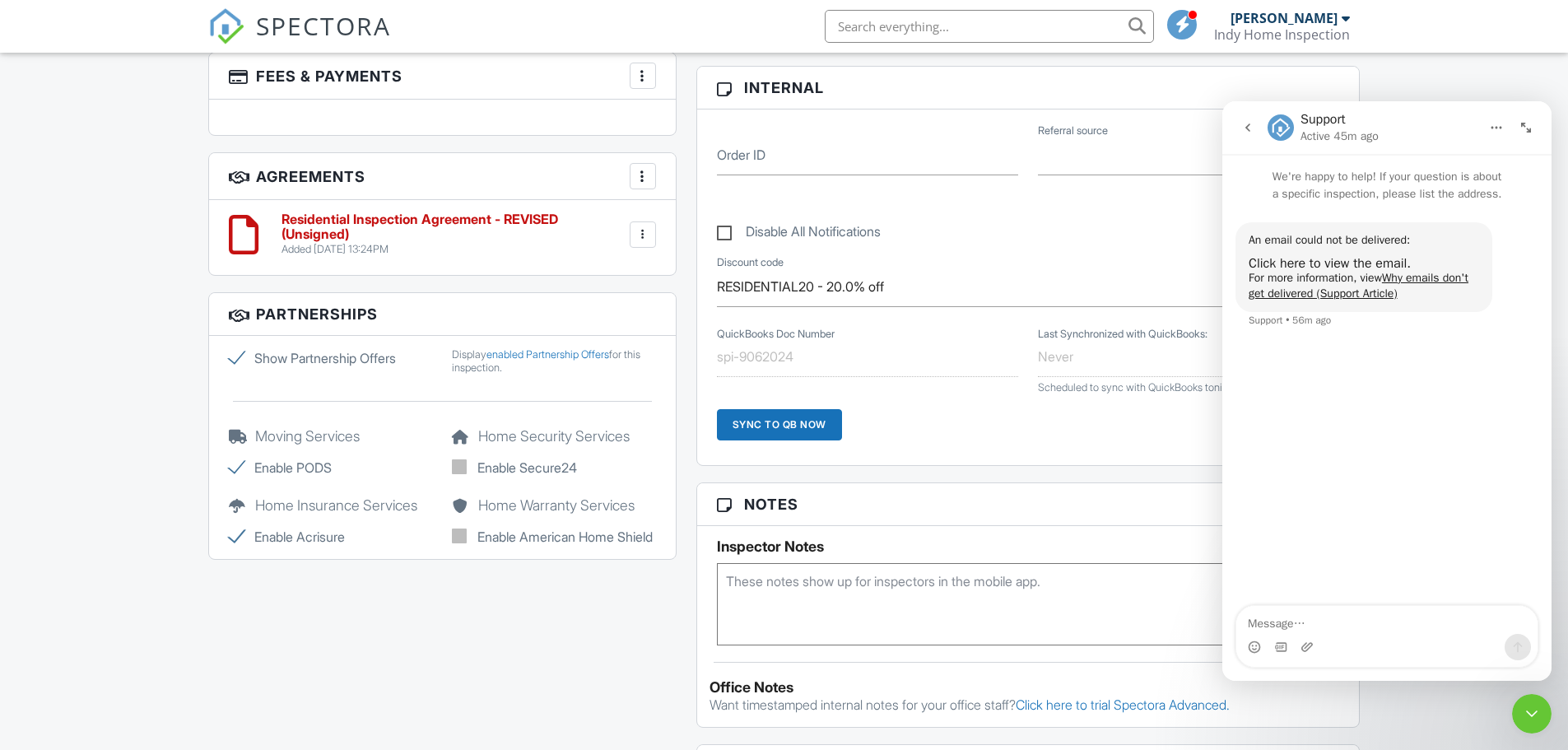 scroll, scrollTop: 1070, scrollLeft: 0, axis: vertical 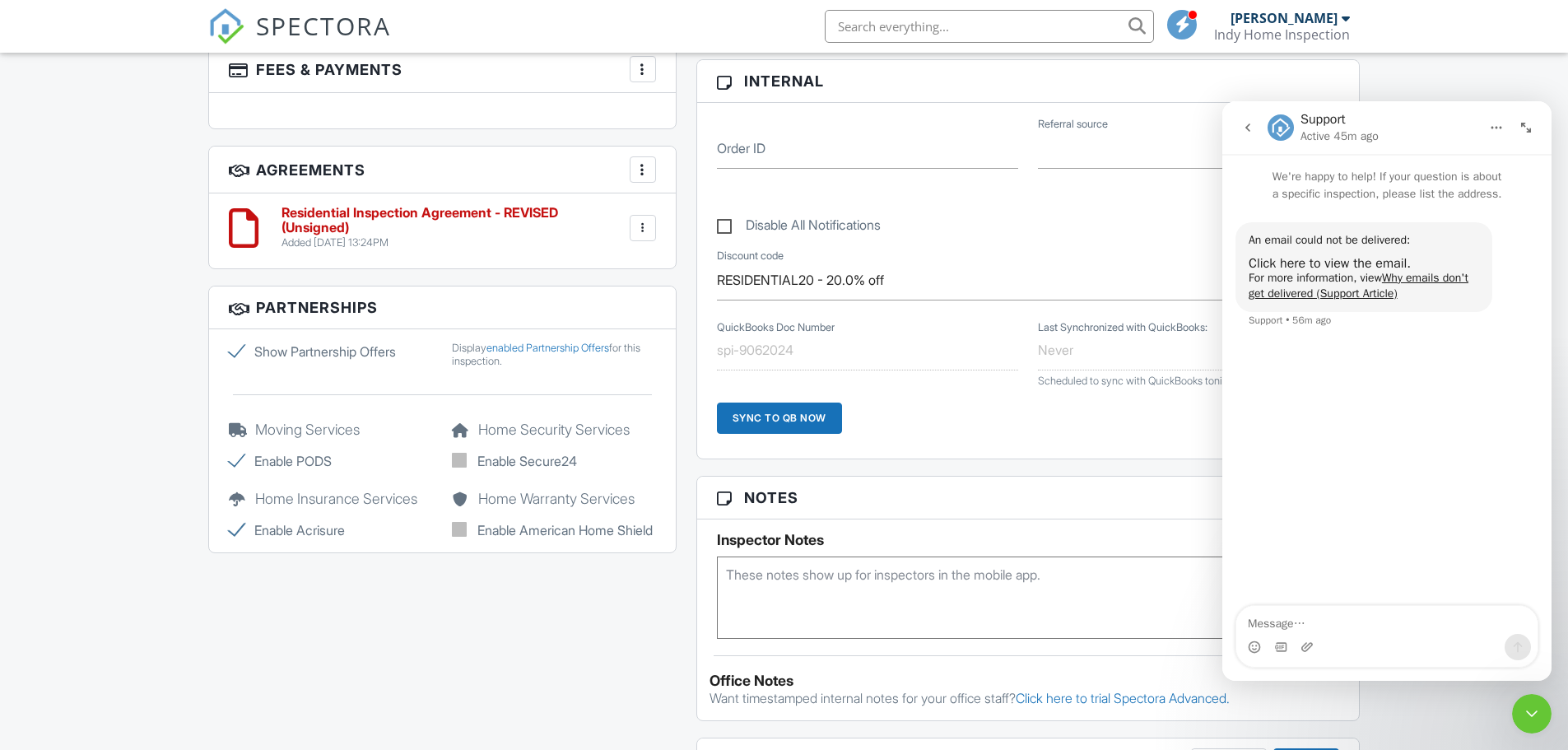 click 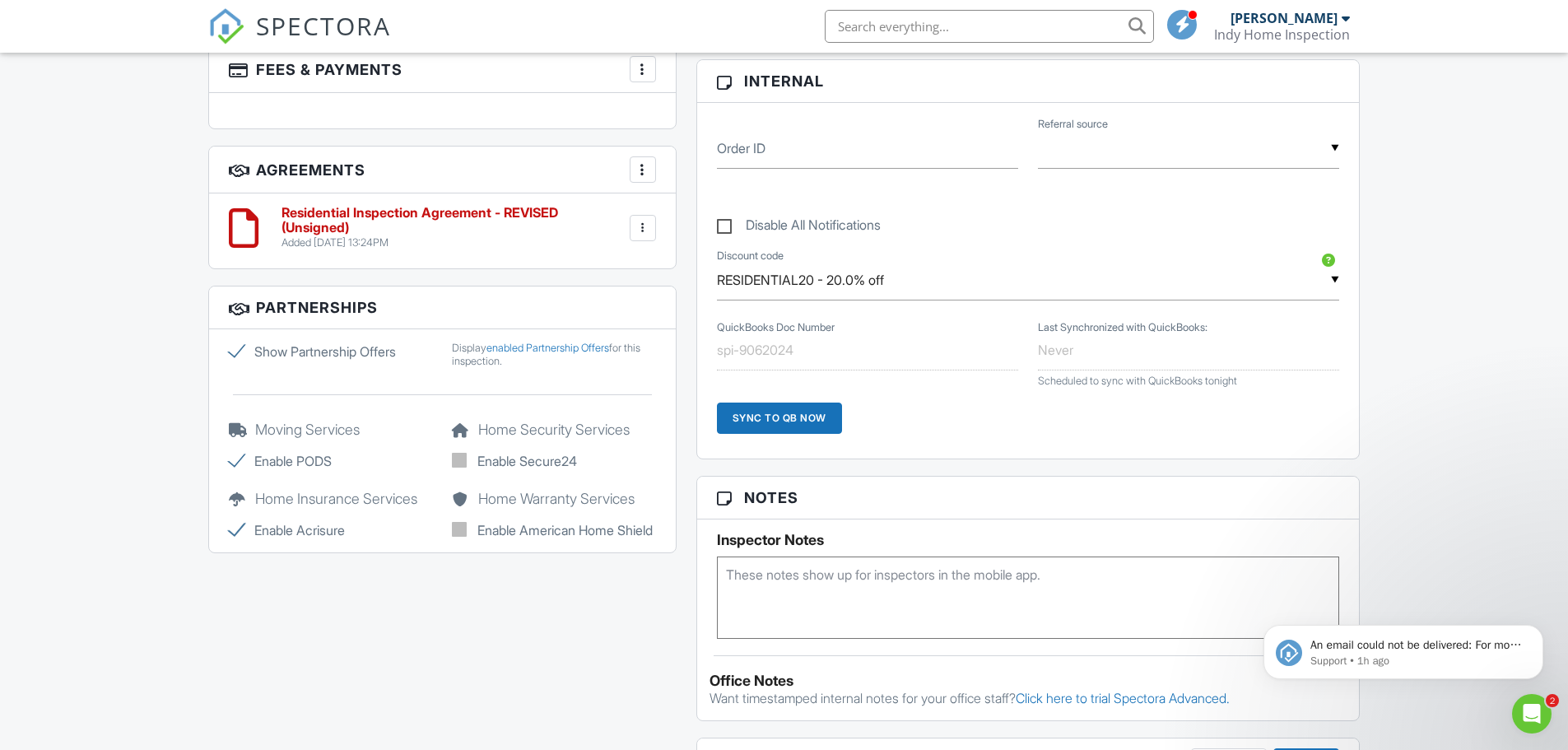 scroll, scrollTop: 0, scrollLeft: 0, axis: both 